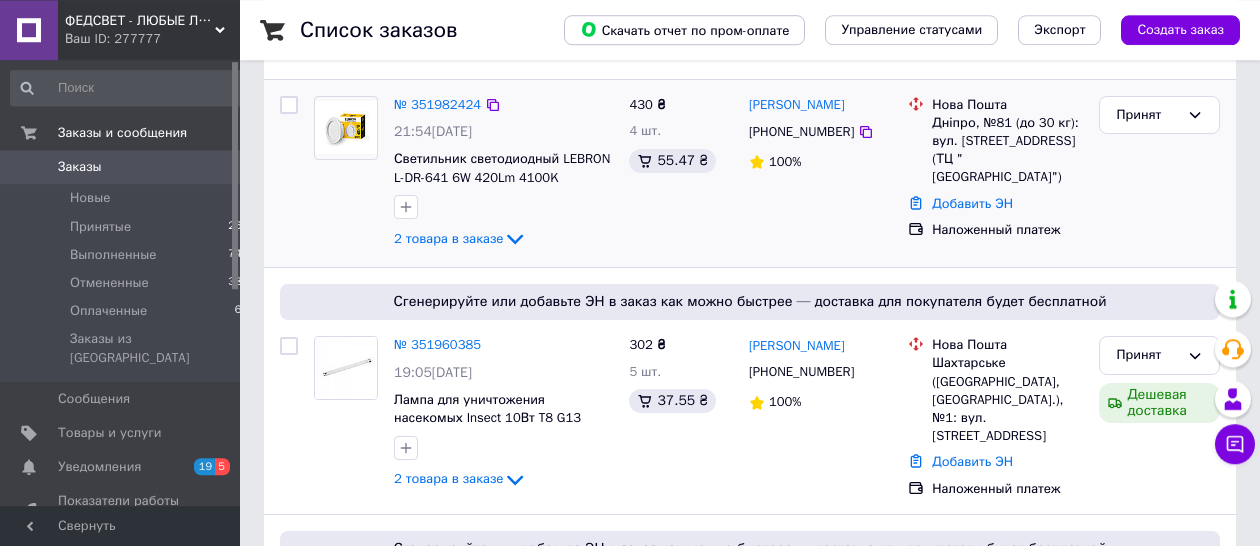 scroll, scrollTop: 105, scrollLeft: 0, axis: vertical 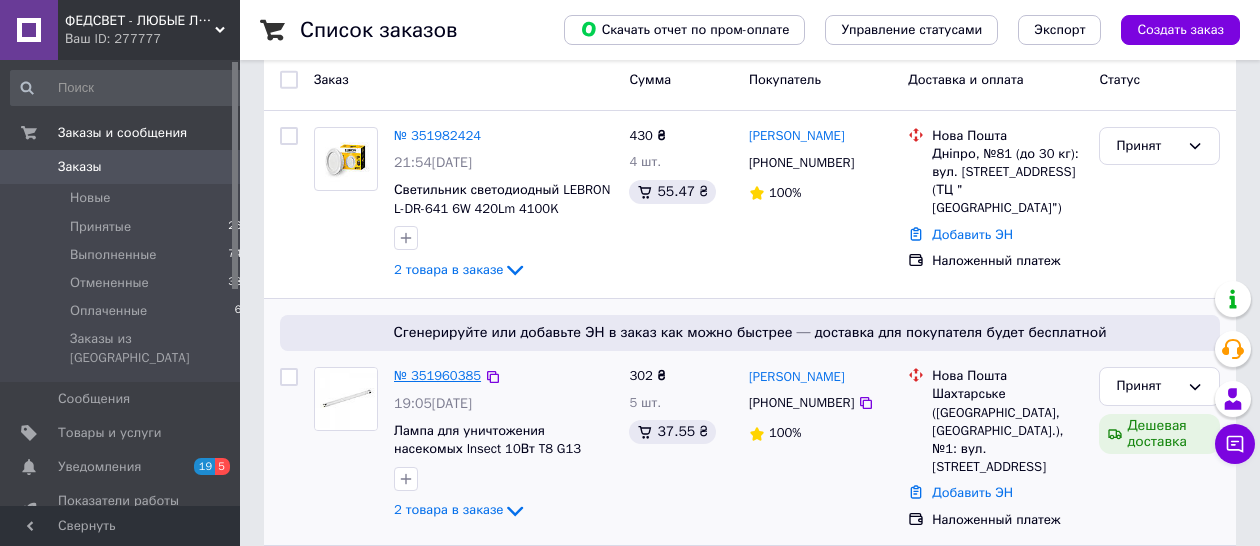 click on "№ 351960385" at bounding box center (437, 375) 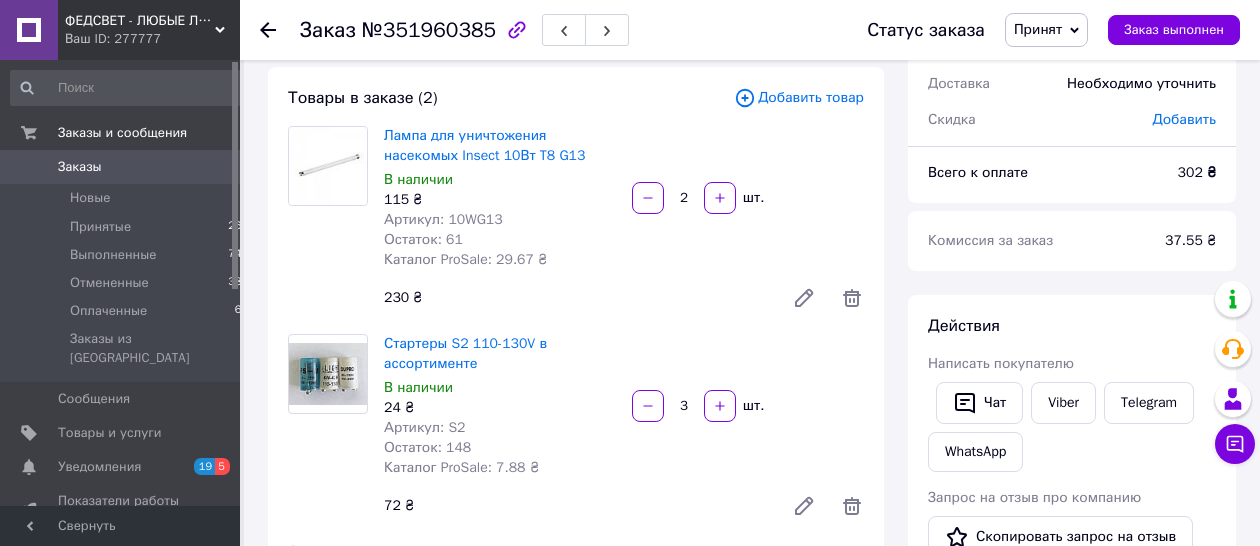 scroll, scrollTop: 0, scrollLeft: 0, axis: both 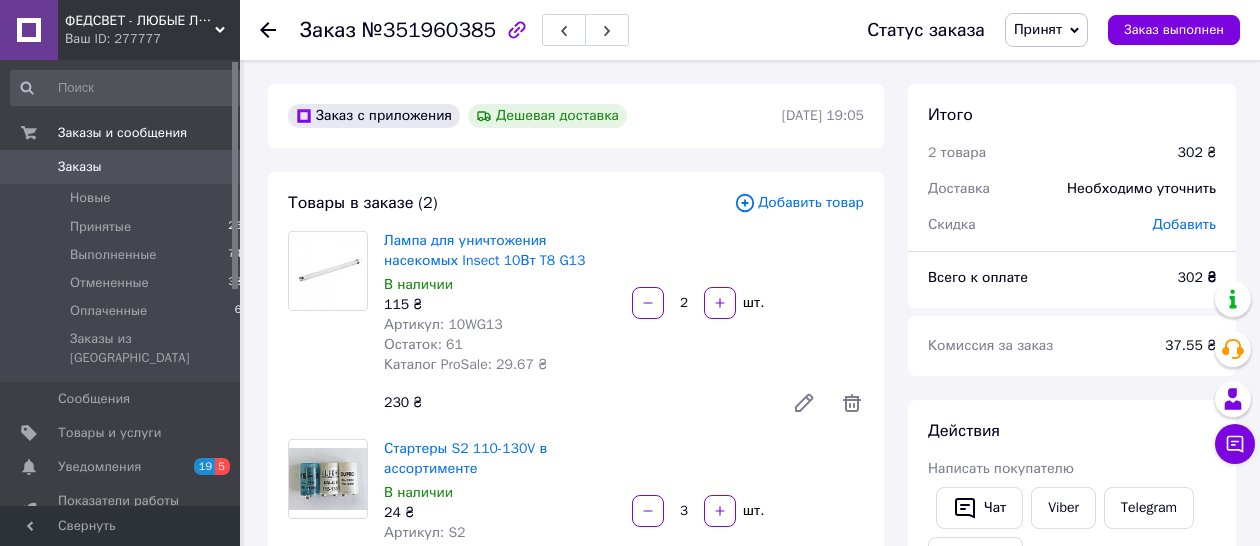 click 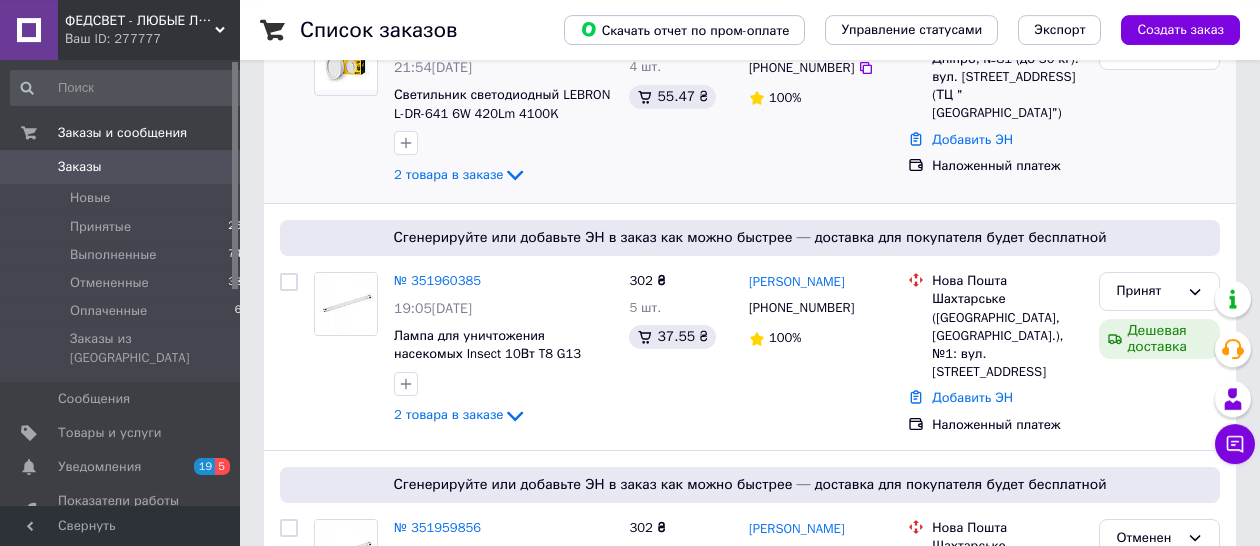 scroll, scrollTop: 211, scrollLeft: 0, axis: vertical 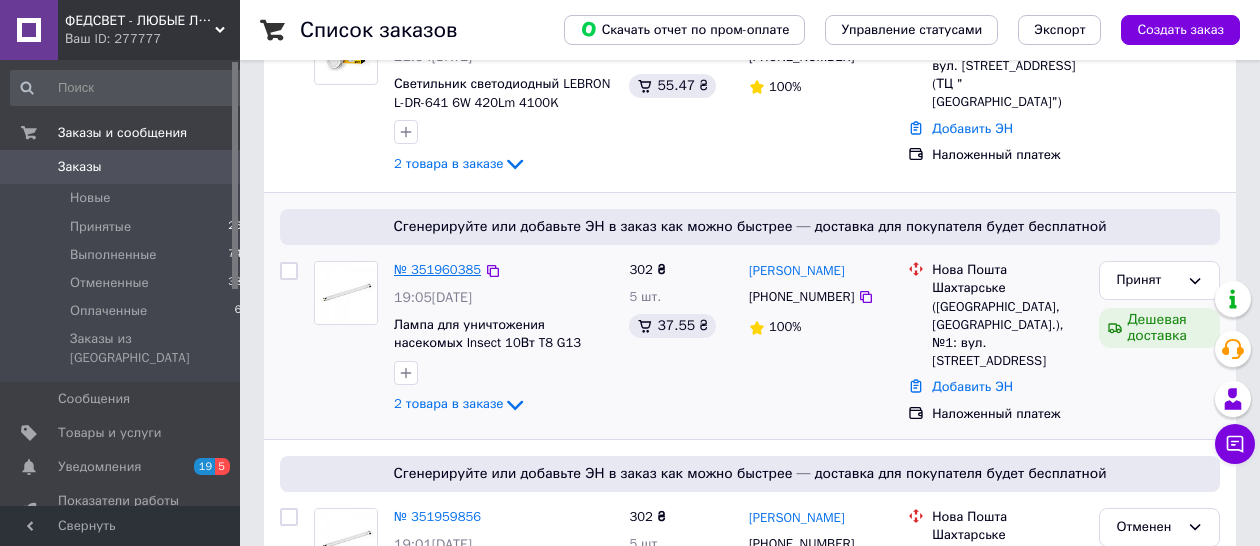 click on "№ 351960385" at bounding box center [437, 269] 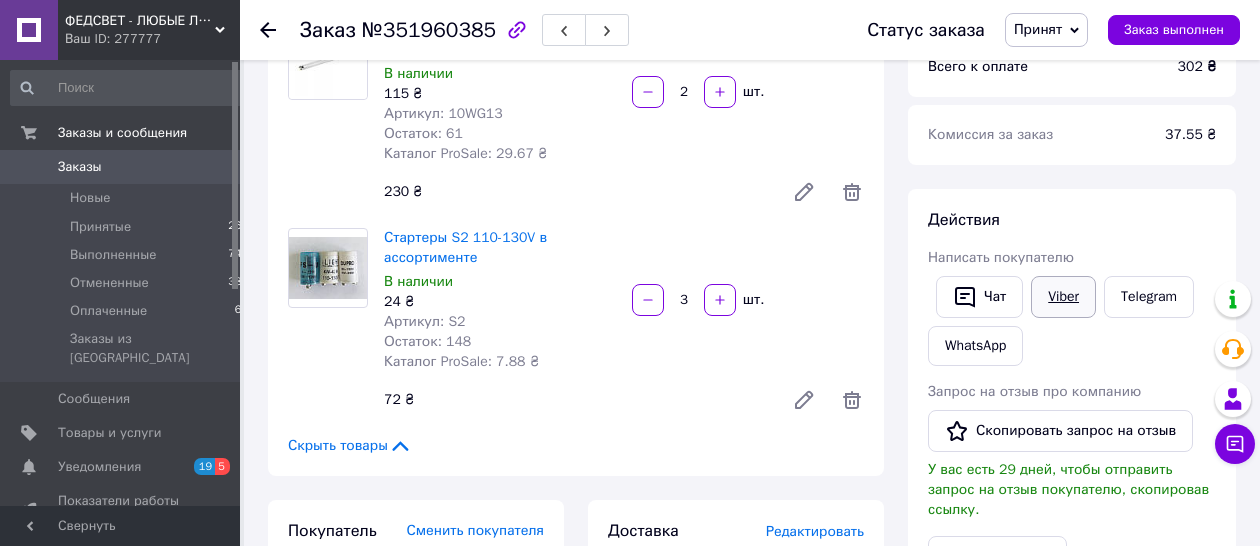 click on "Viber" at bounding box center (1063, 297) 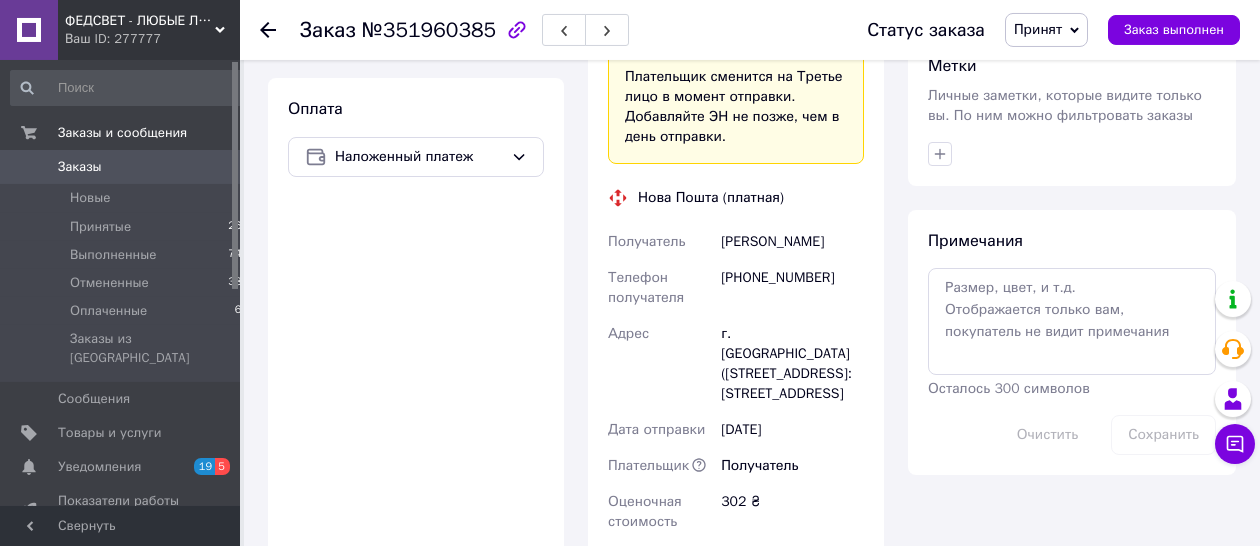 scroll, scrollTop: 963, scrollLeft: 0, axis: vertical 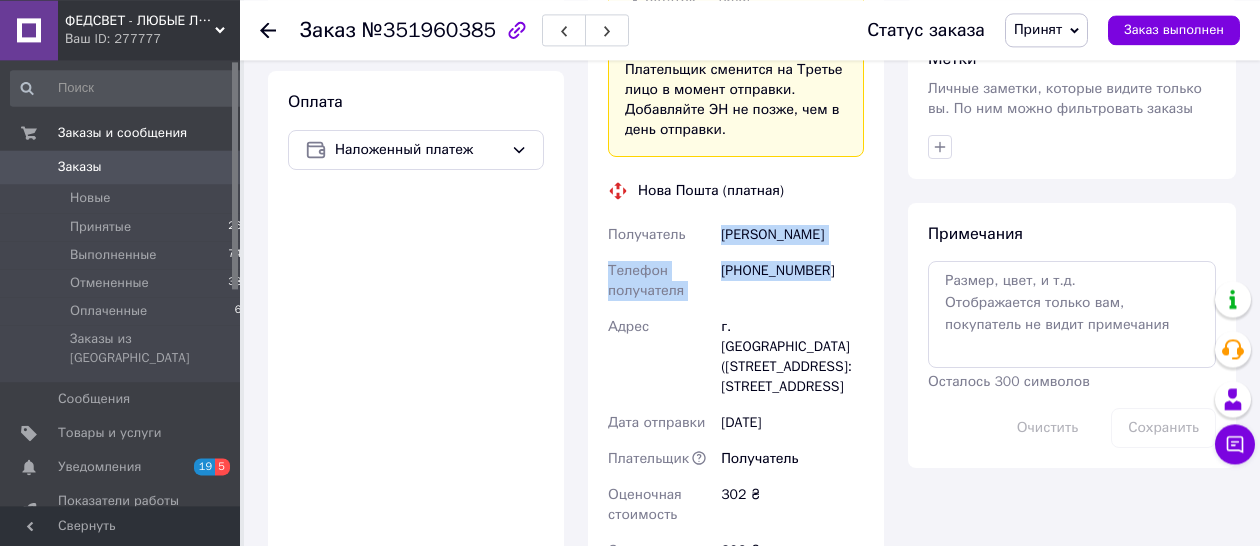drag, startPoint x: 722, startPoint y: 216, endPoint x: 826, endPoint y: 240, distance: 106.733315 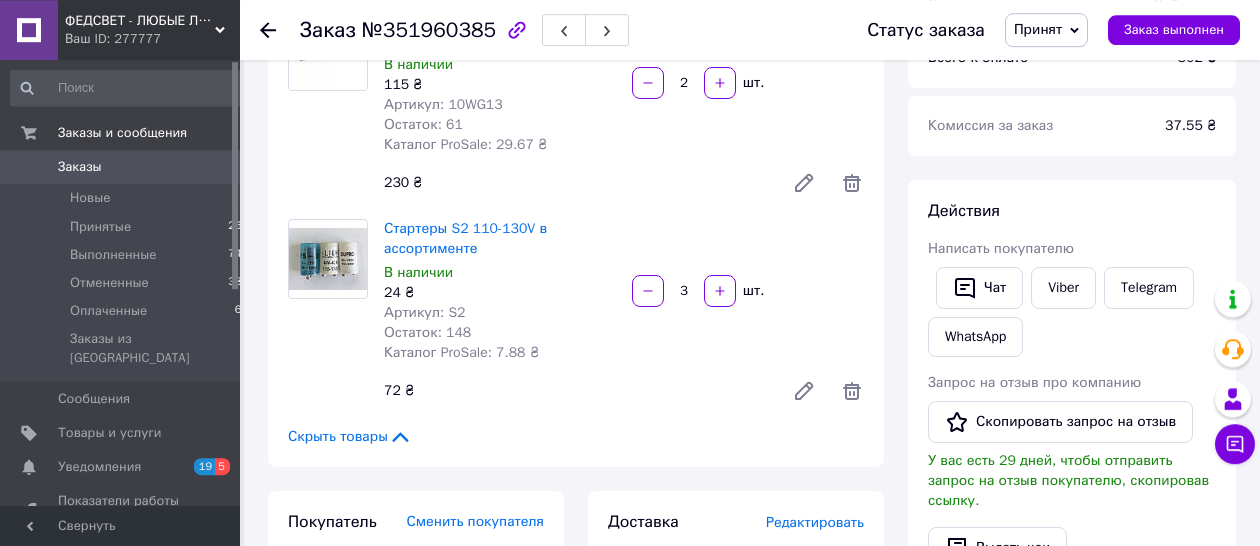 scroll, scrollTop: 117, scrollLeft: 0, axis: vertical 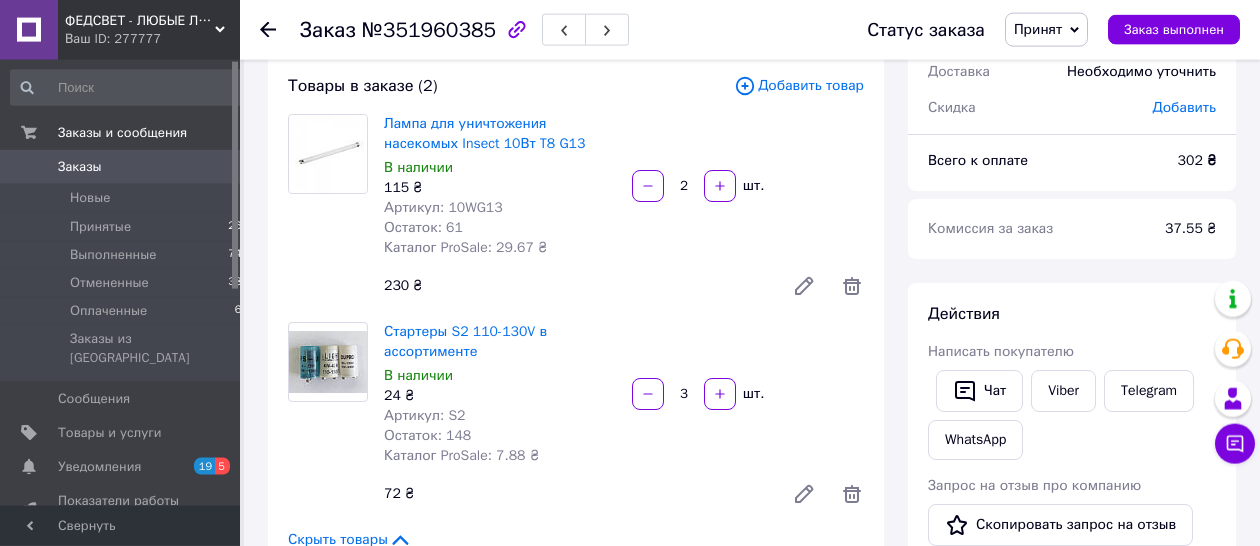 click 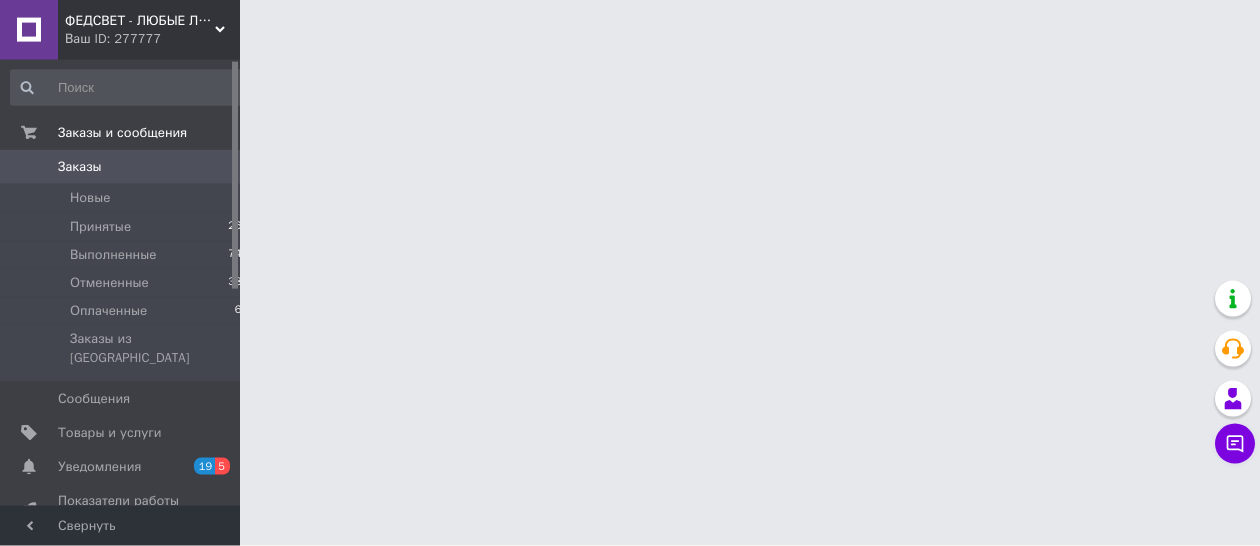 scroll, scrollTop: 0, scrollLeft: 0, axis: both 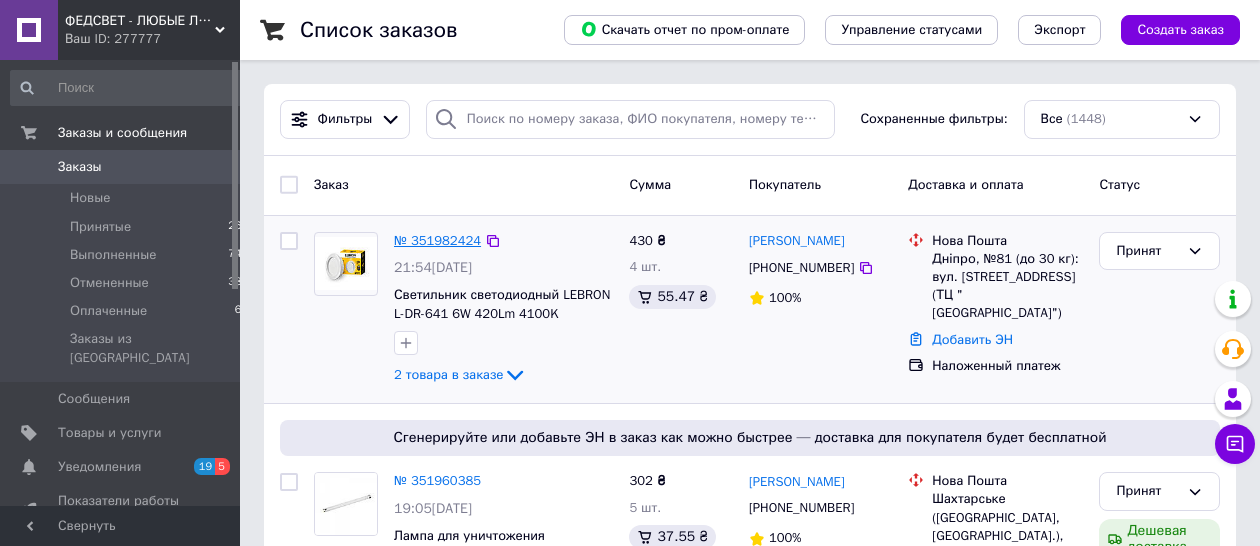 click on "№ 351982424" at bounding box center (437, 240) 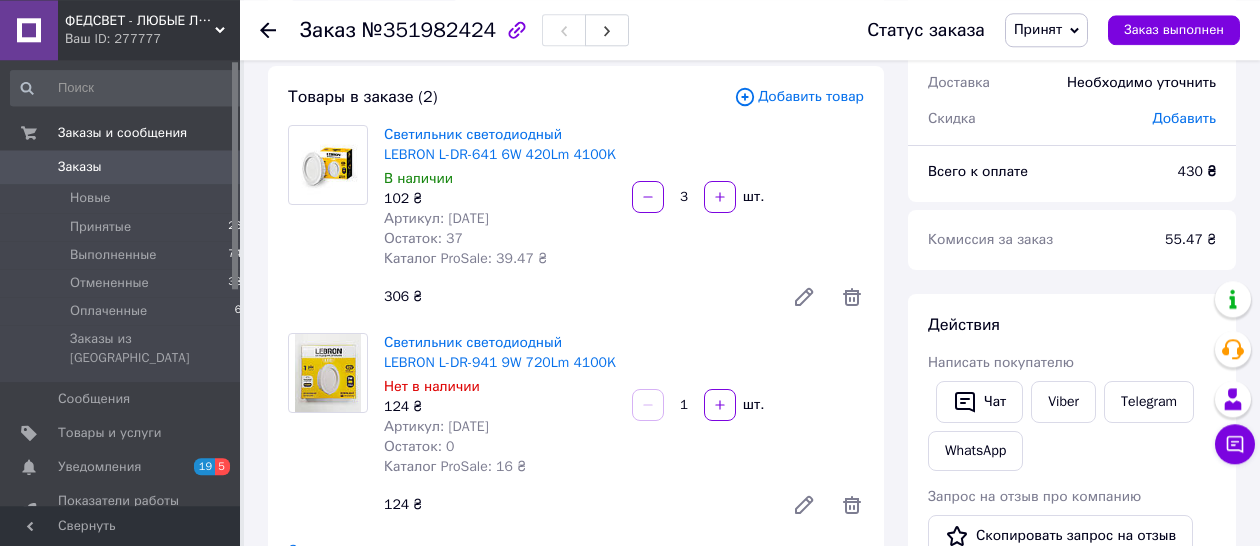 scroll, scrollTop: 105, scrollLeft: 0, axis: vertical 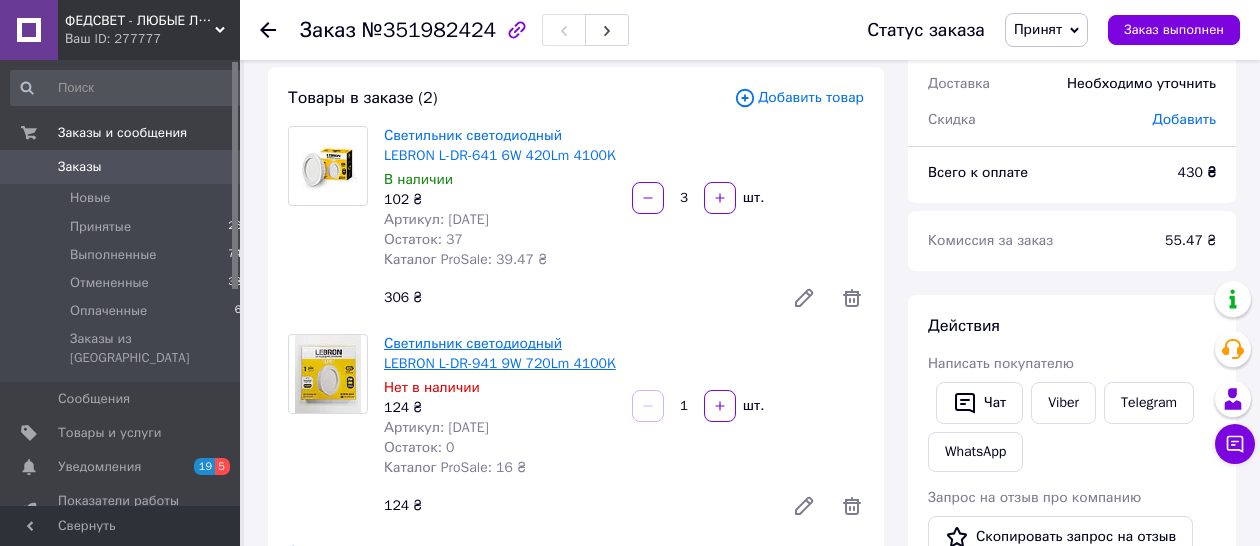 click on "Светильник светодиодный LEBRON L-DR-941 9W 720Lm 4100K" at bounding box center (500, 353) 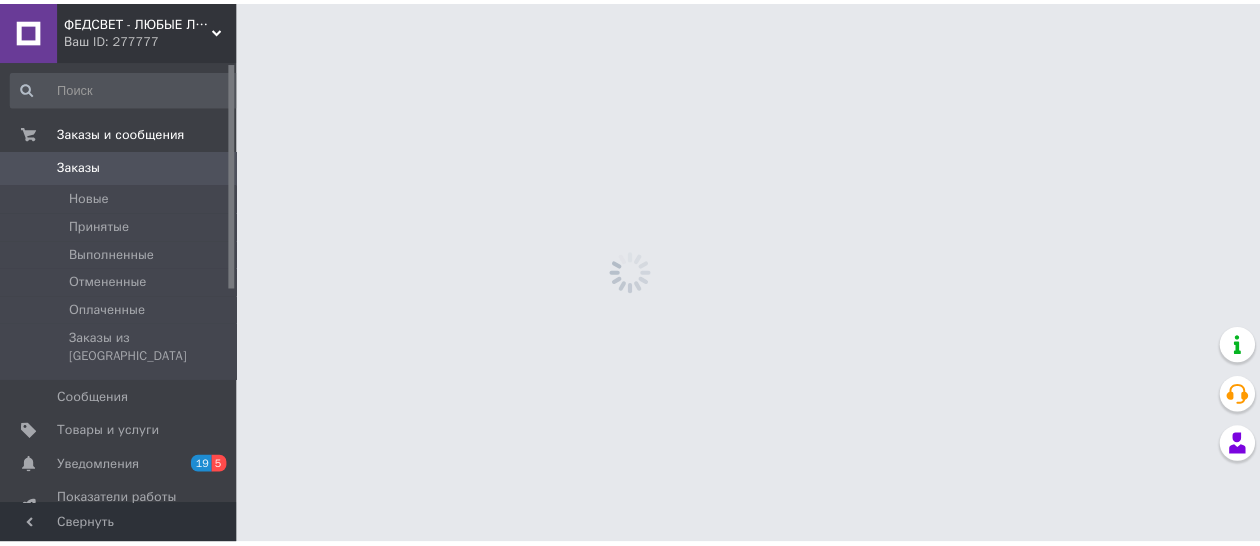 scroll, scrollTop: 0, scrollLeft: 0, axis: both 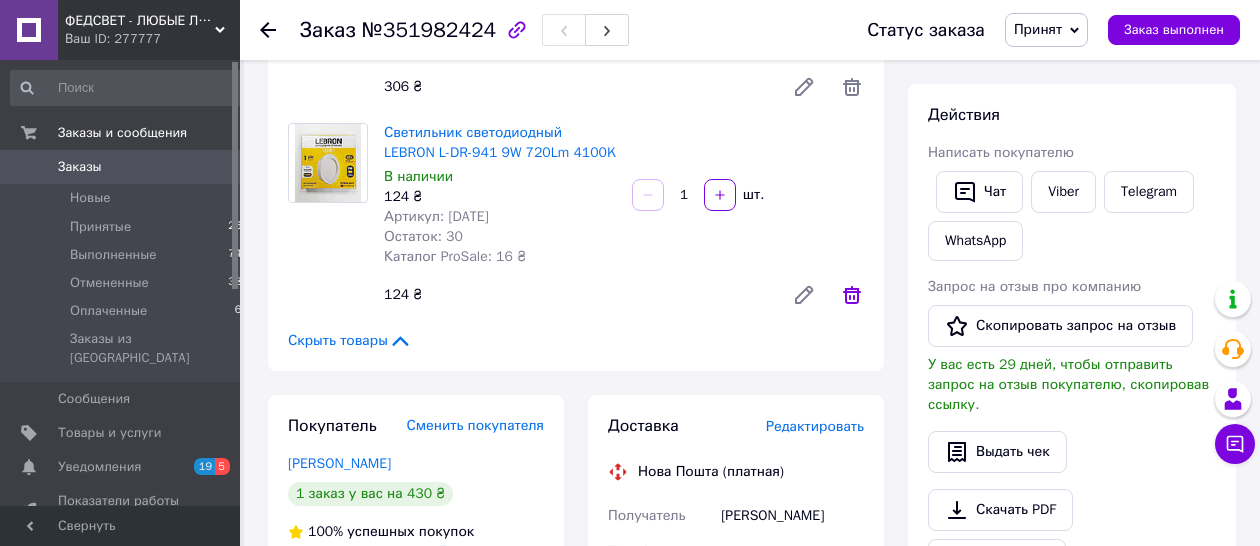 click 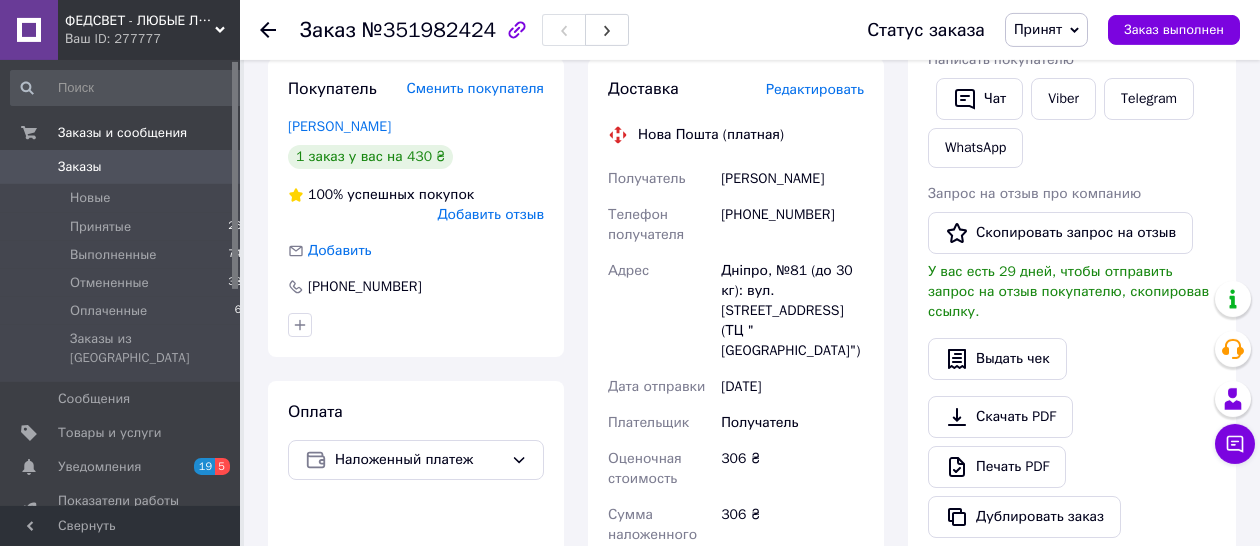 scroll, scrollTop: 422, scrollLeft: 0, axis: vertical 